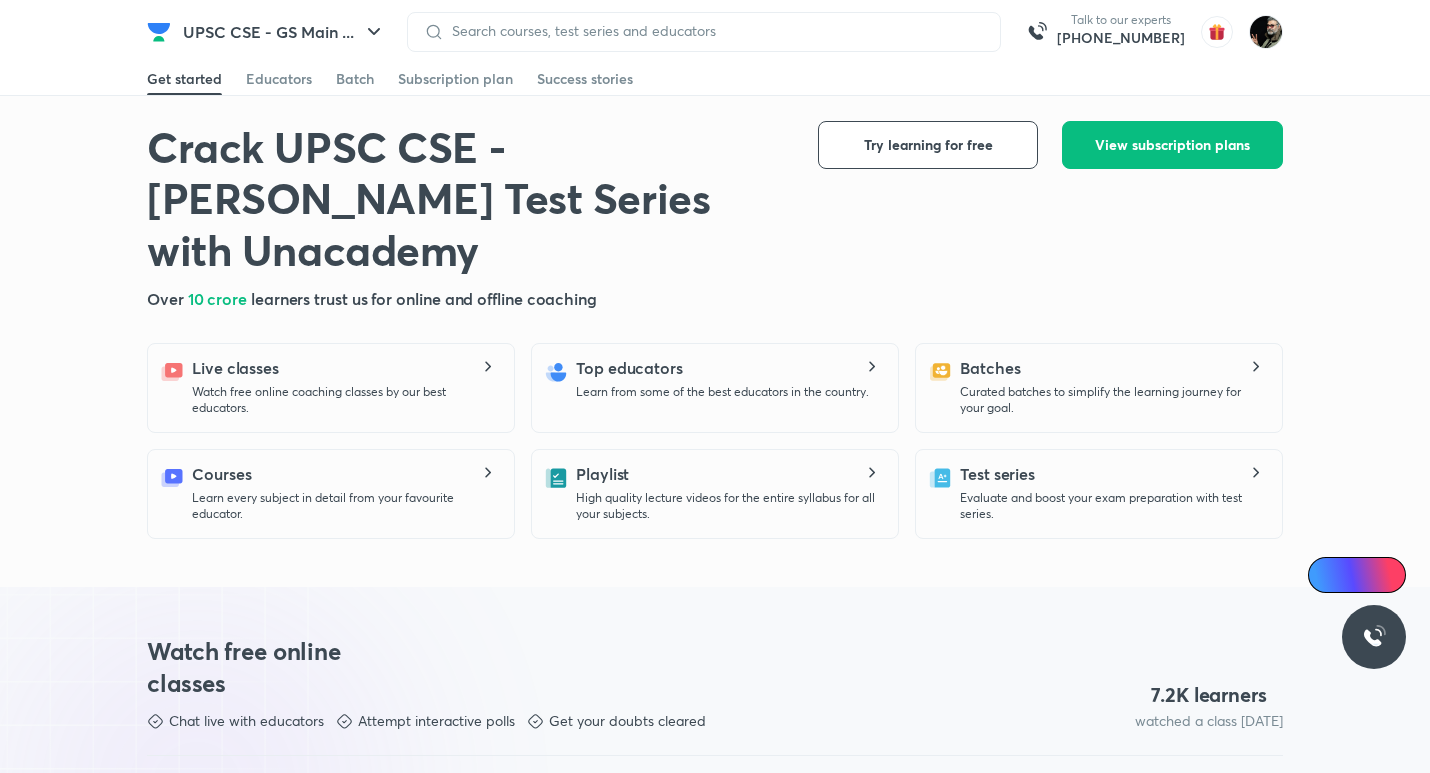 scroll, scrollTop: 0, scrollLeft: 0, axis: both 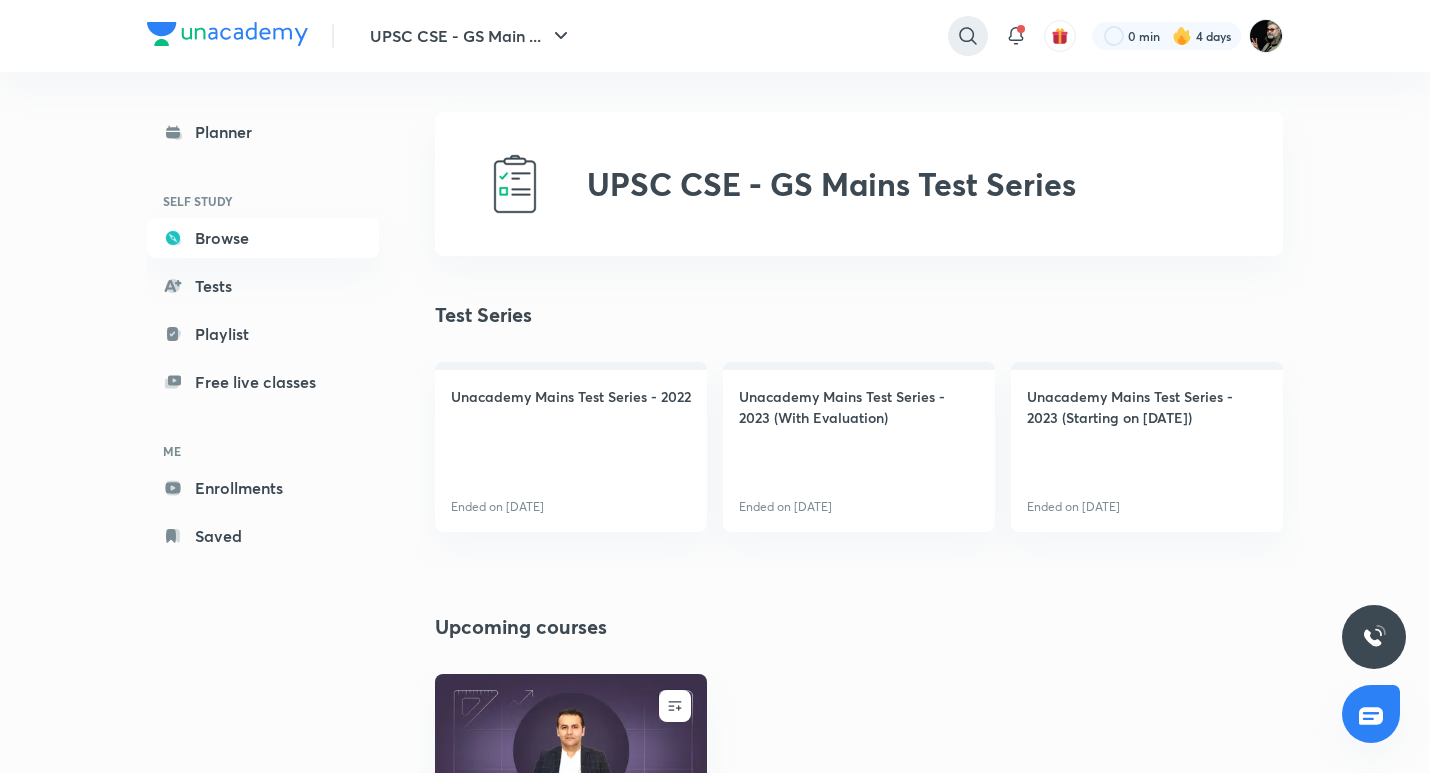 click 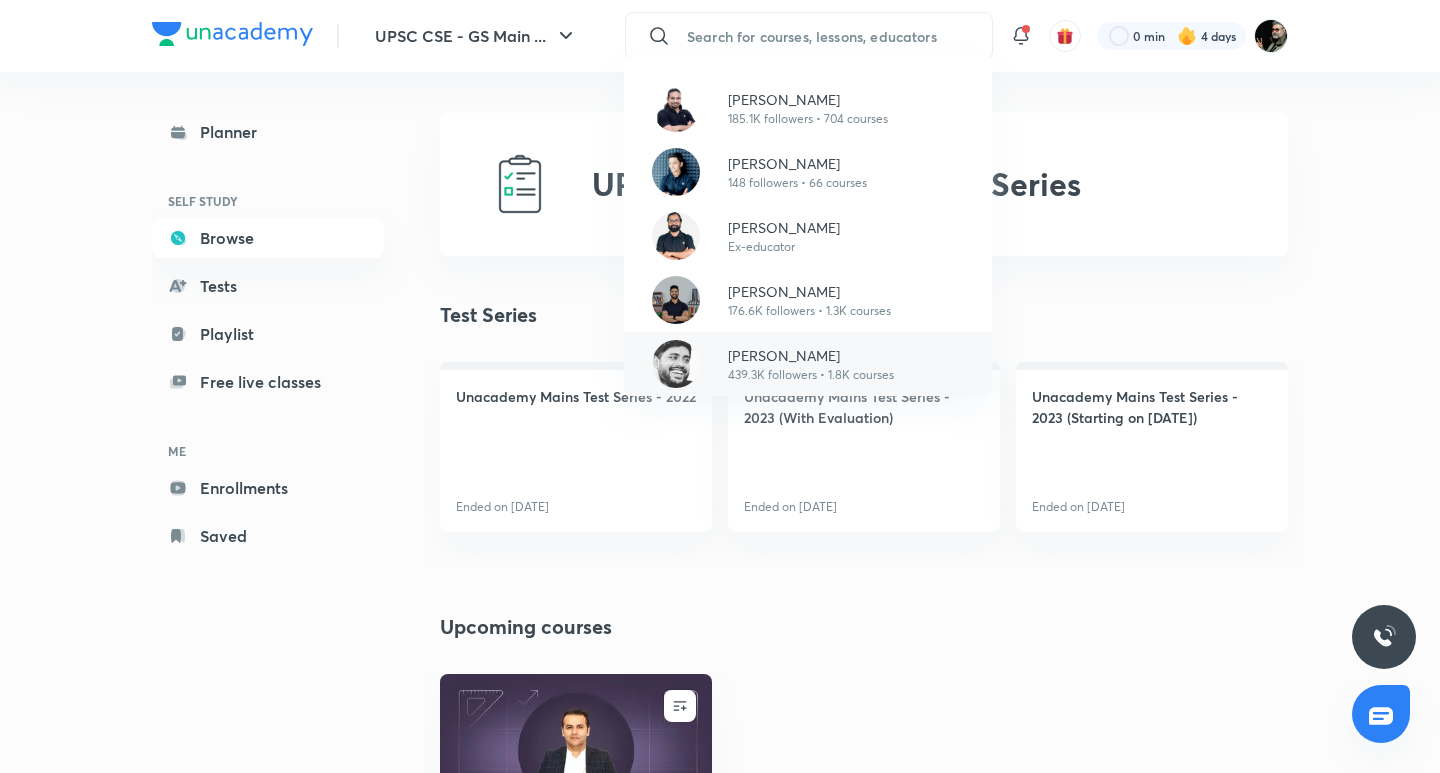 click on "[PERSON_NAME]" at bounding box center [811, 355] 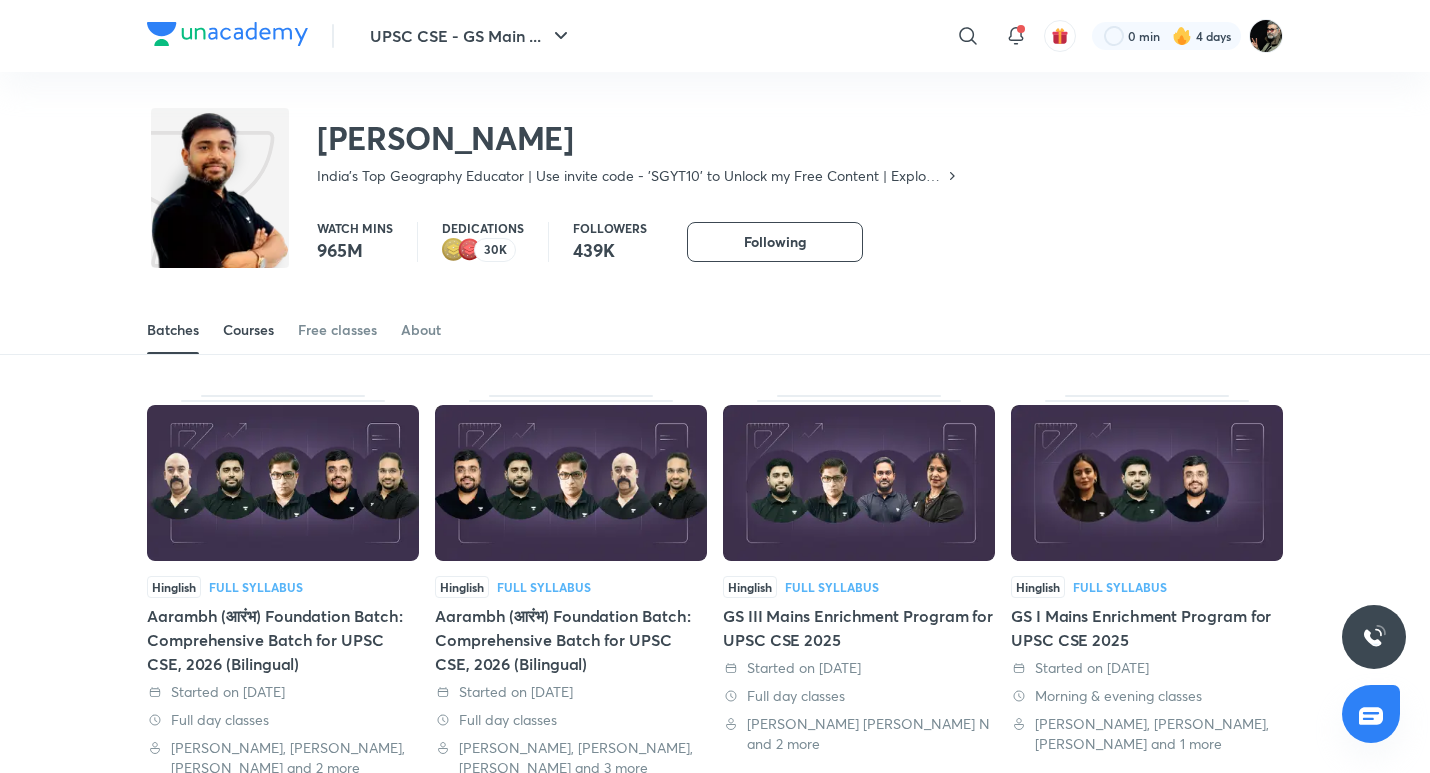 click on "Courses" at bounding box center (248, 330) 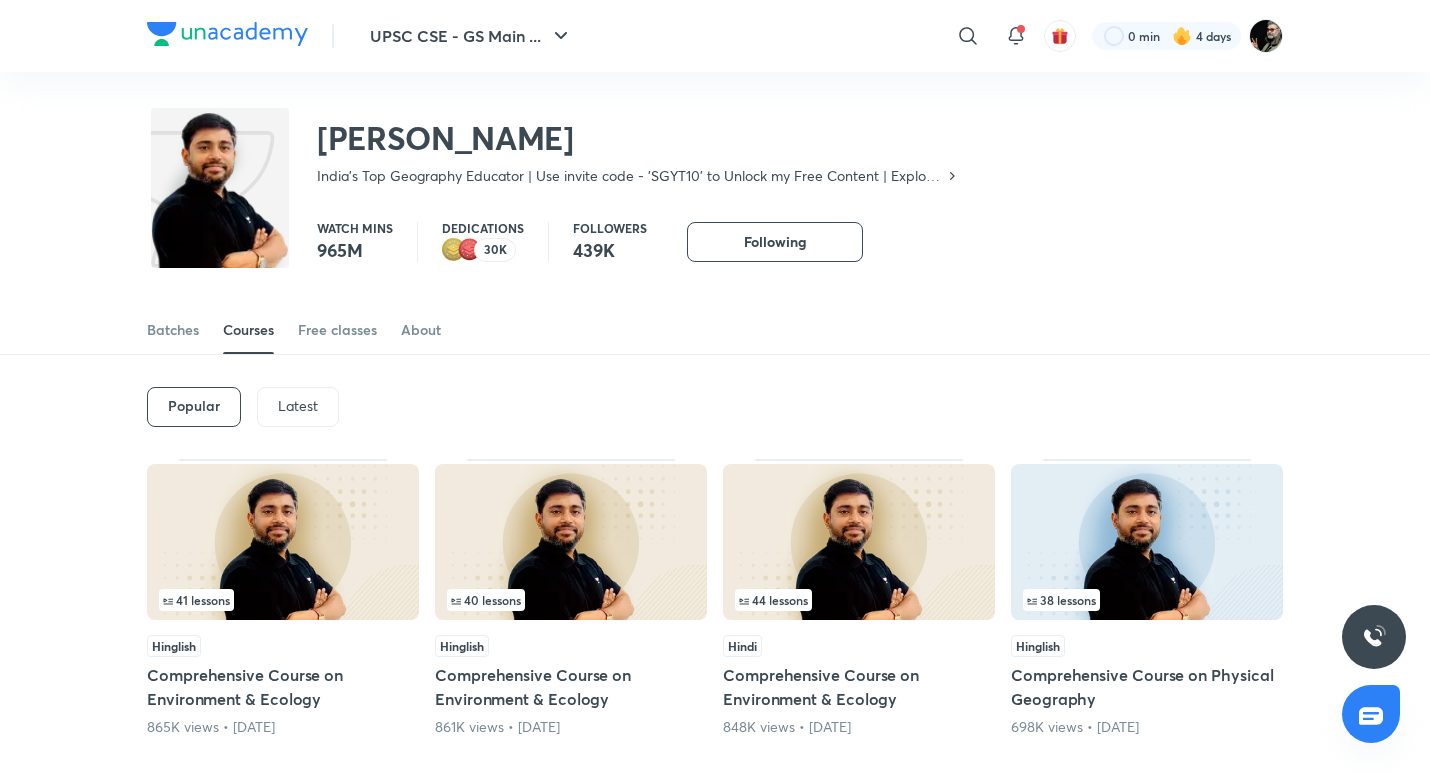 click on "Latest" at bounding box center (298, 406) 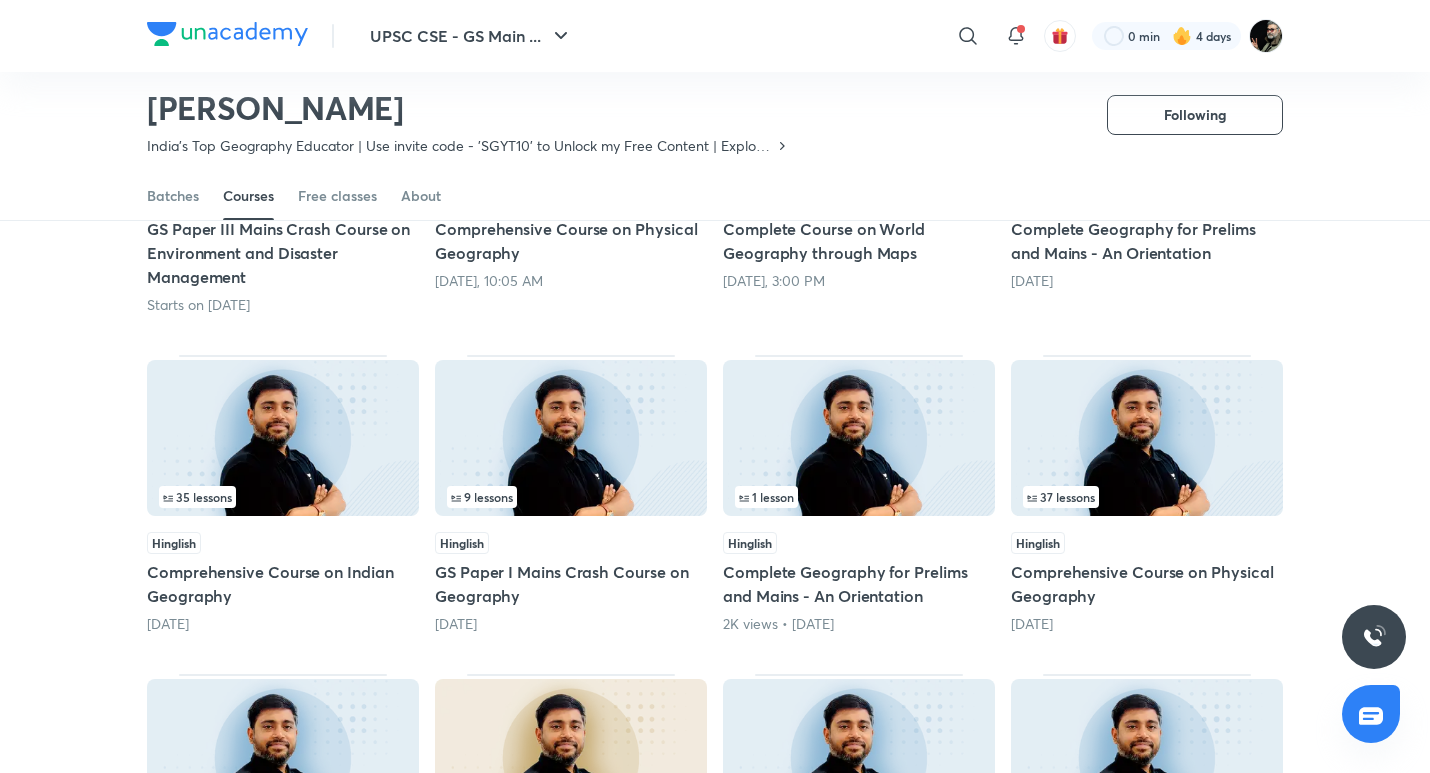 scroll, scrollTop: 387, scrollLeft: 0, axis: vertical 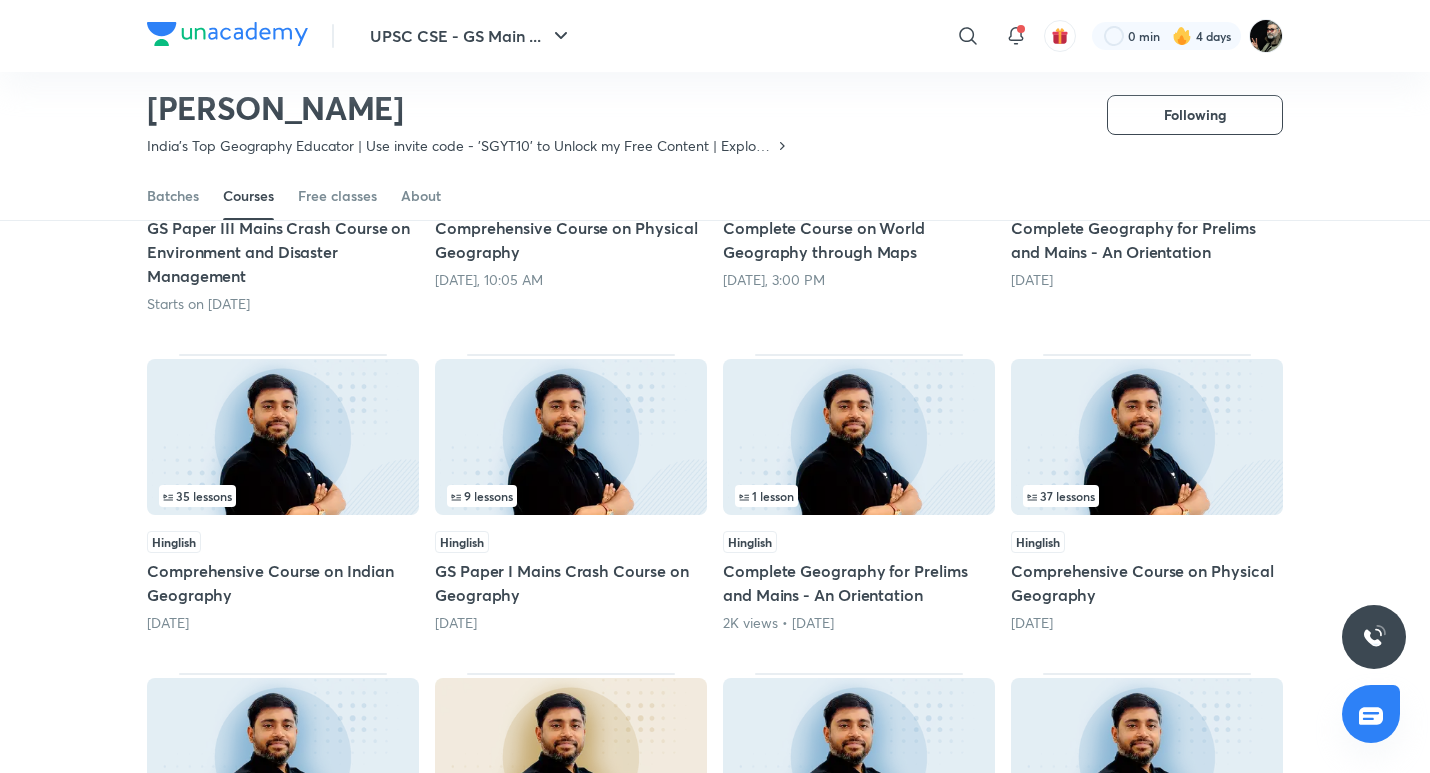 click at bounding box center (283, 437) 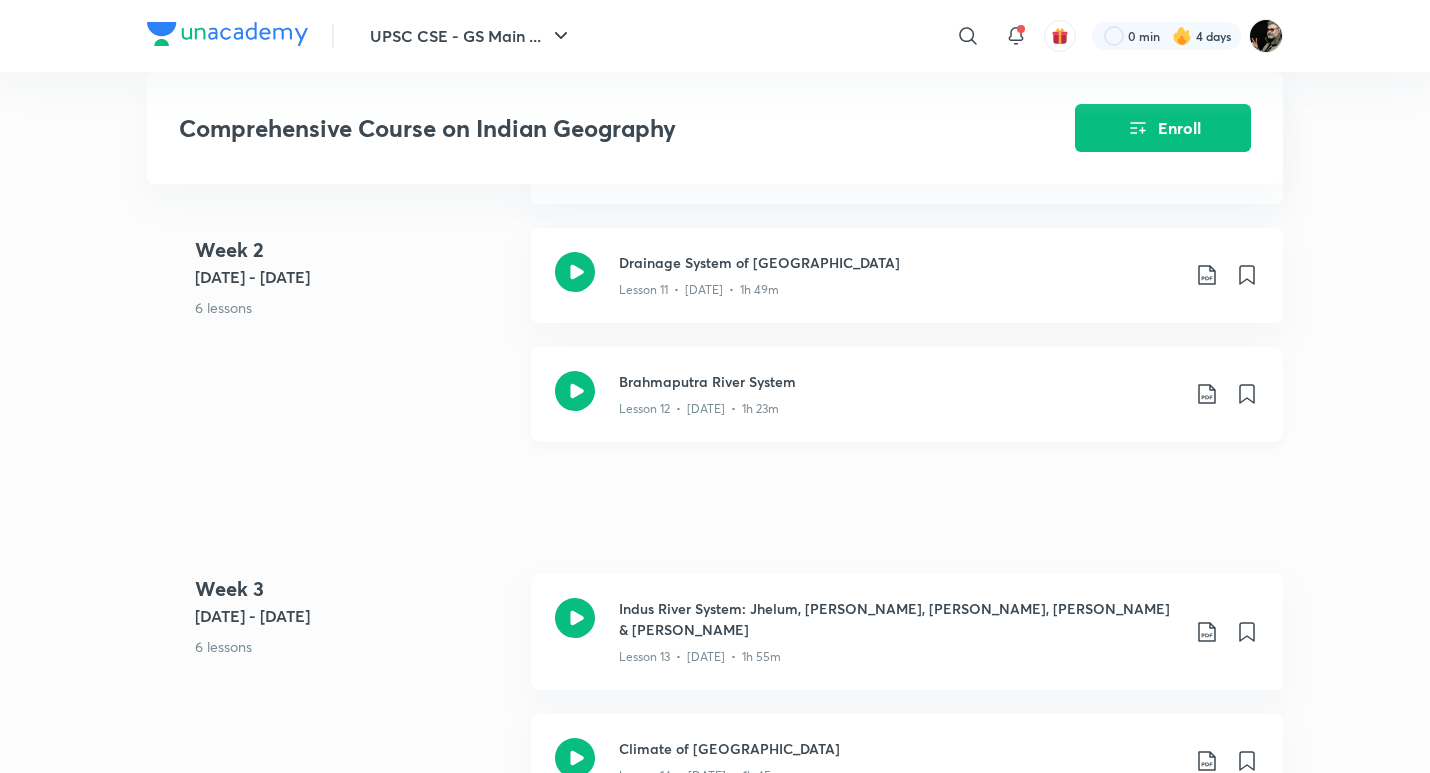 scroll, scrollTop: 2600, scrollLeft: 0, axis: vertical 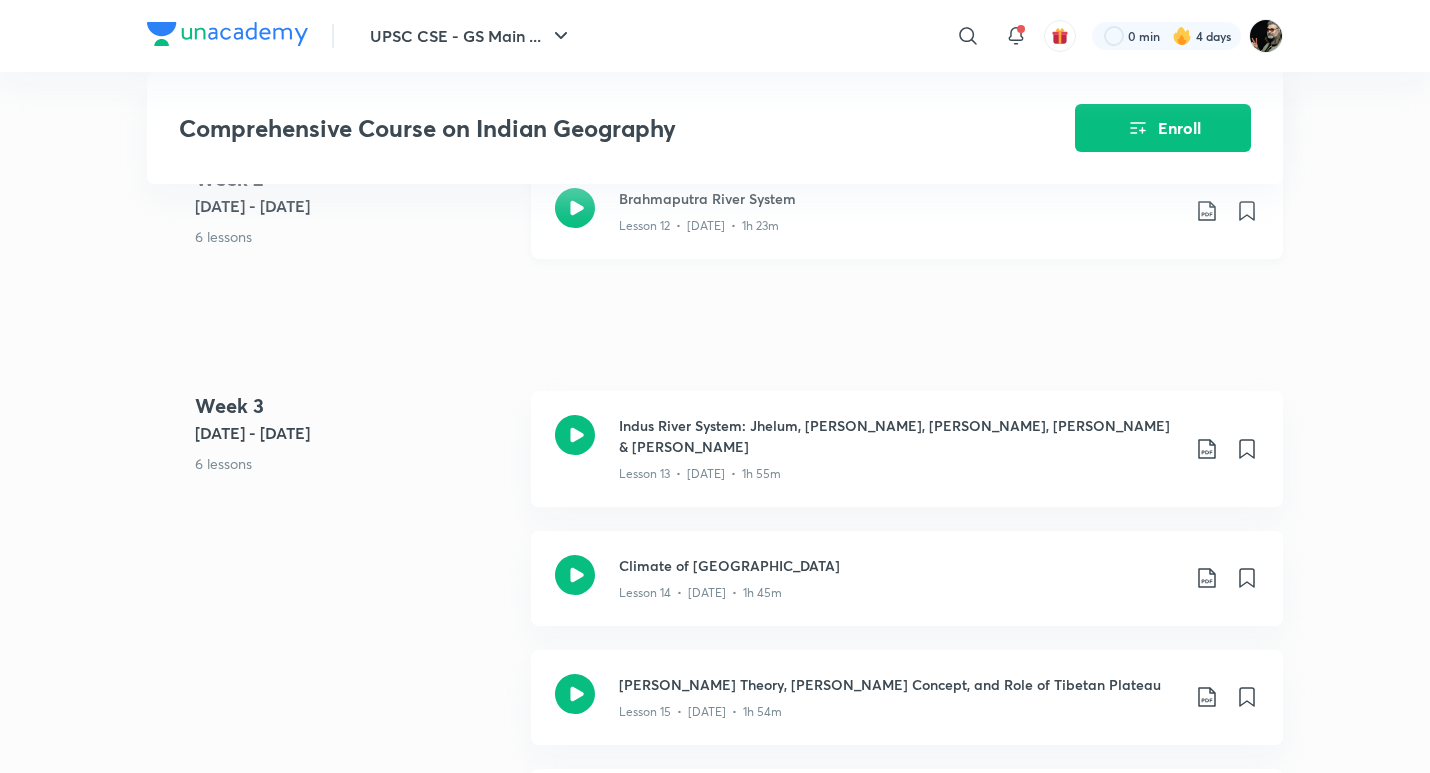 click on "Brahmaputra River System" at bounding box center [899, -1517] 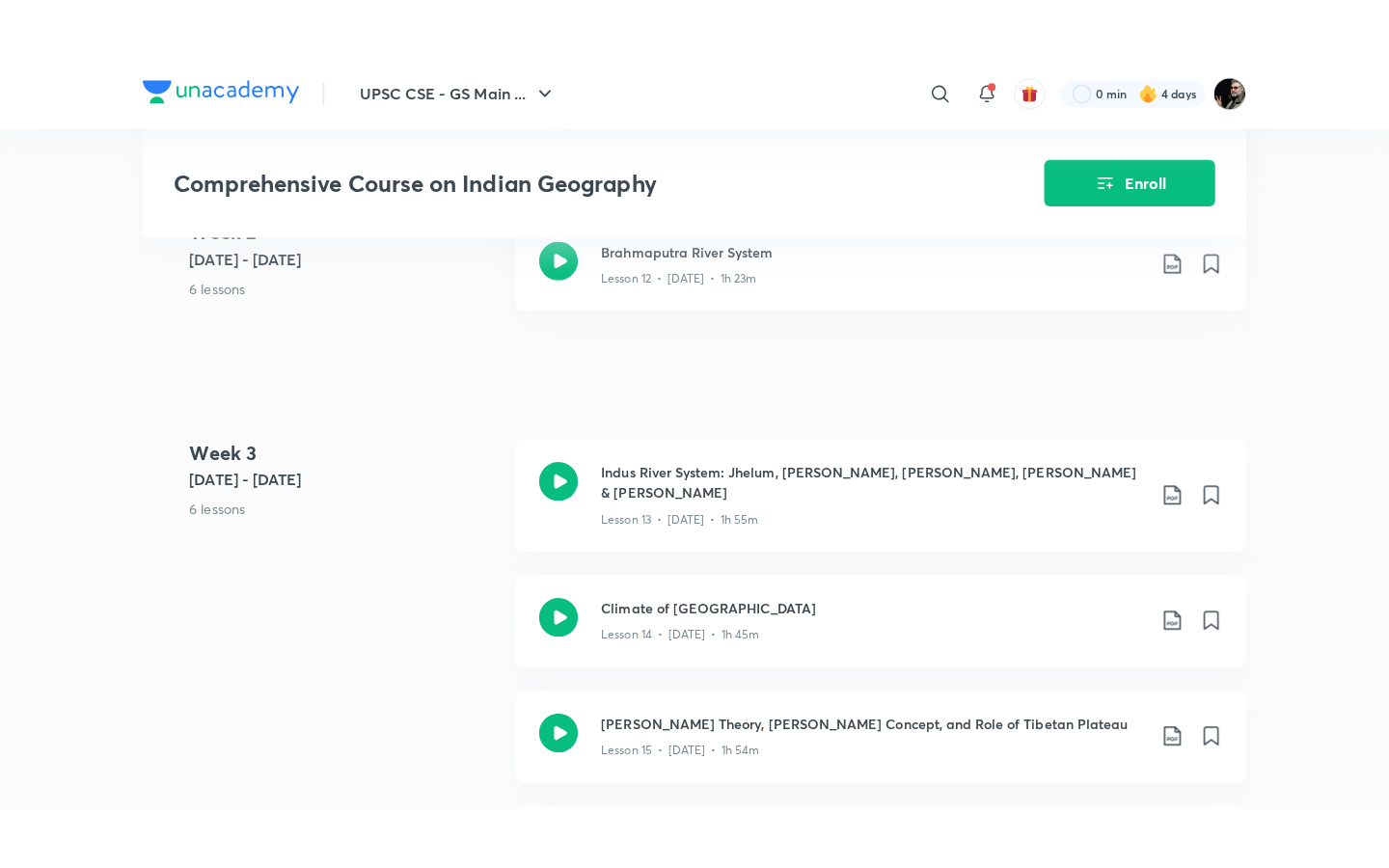 scroll, scrollTop: 3160, scrollLeft: 0, axis: vertical 